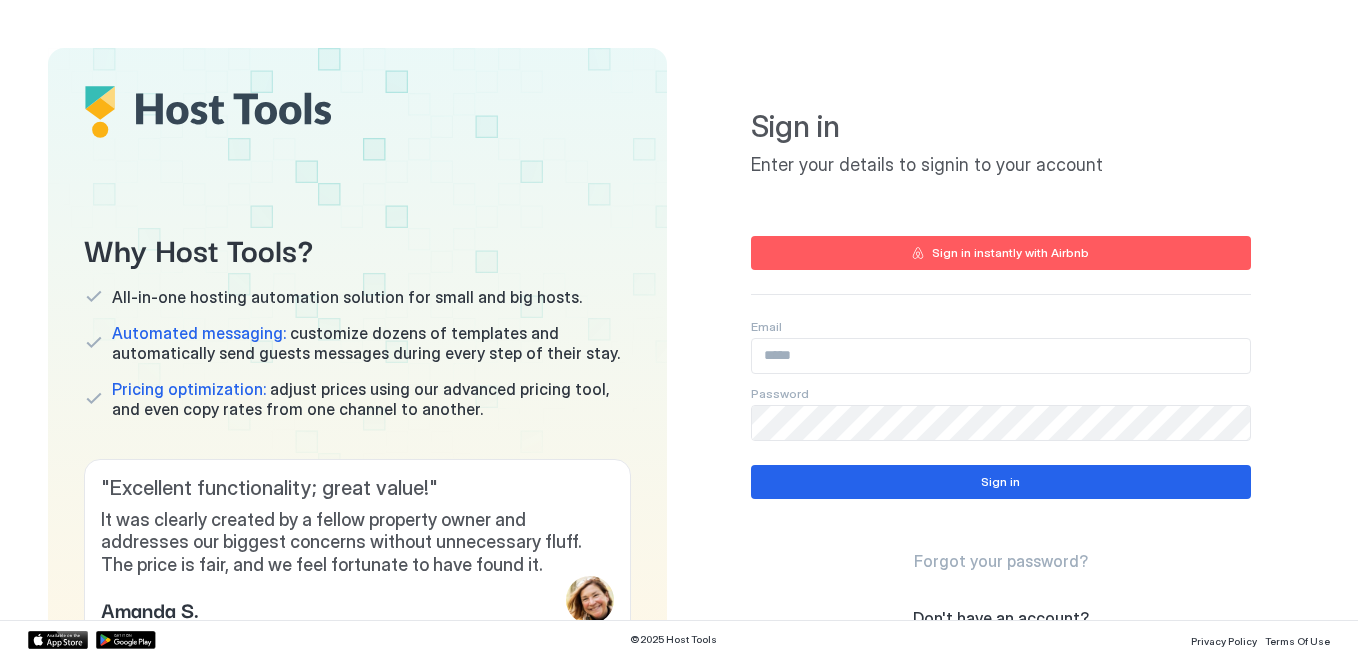 scroll, scrollTop: 0, scrollLeft: 0, axis: both 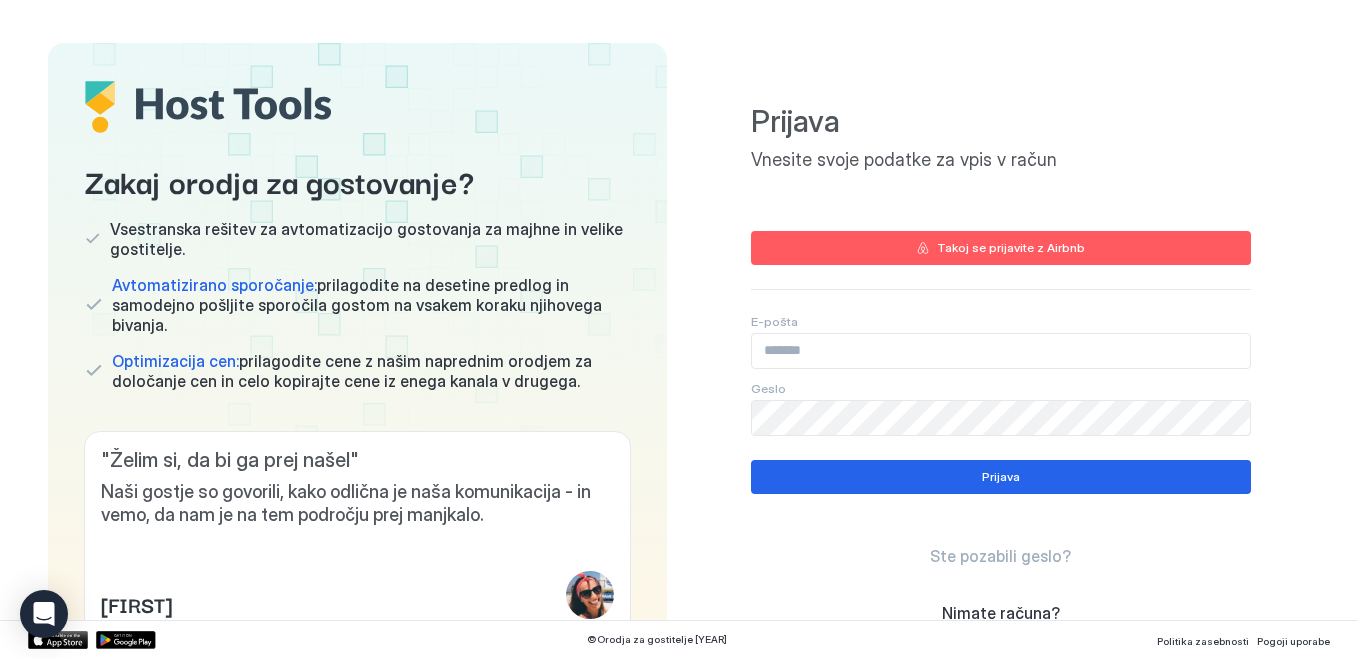 click at bounding box center (1001, 351) 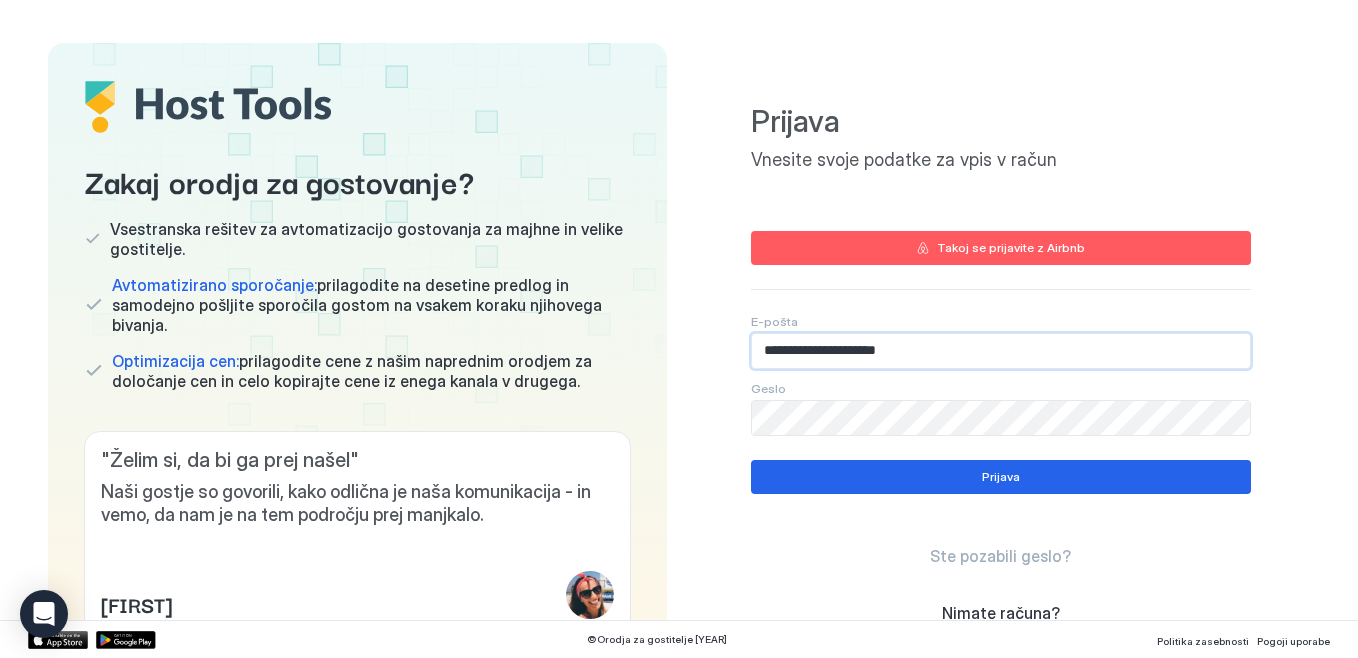 type on "**********" 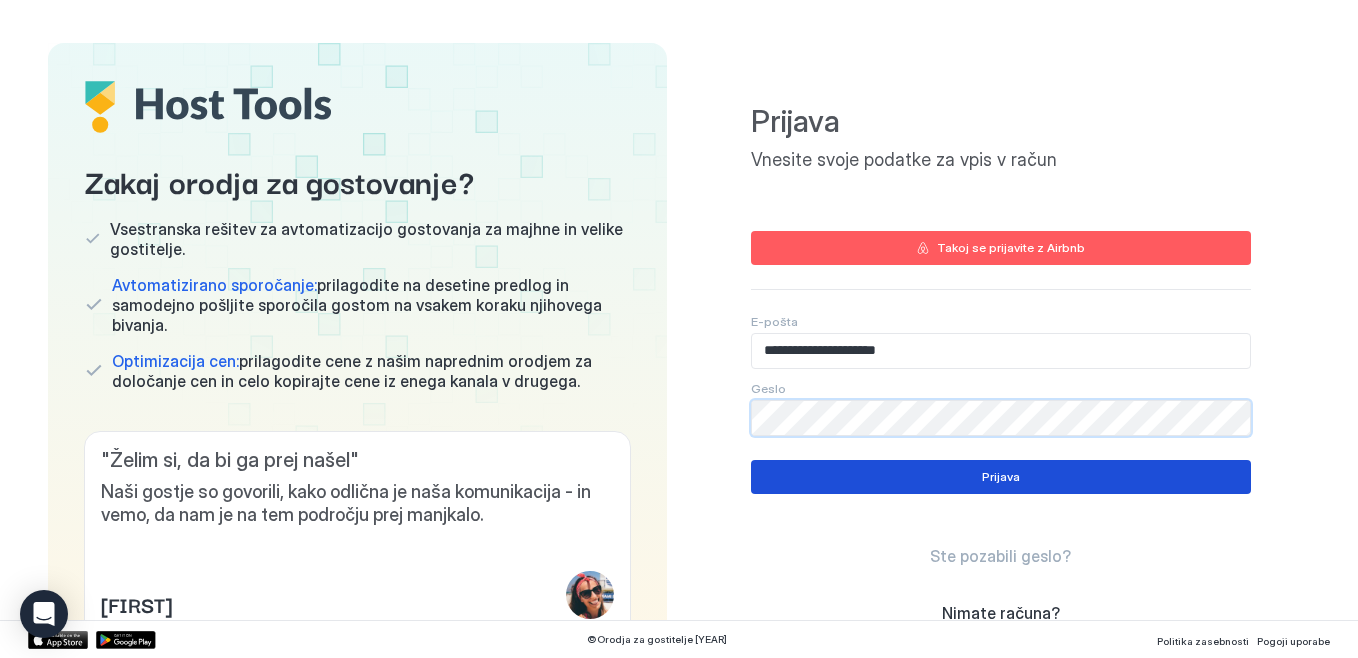 click on "Prijava" at bounding box center (1001, 477) 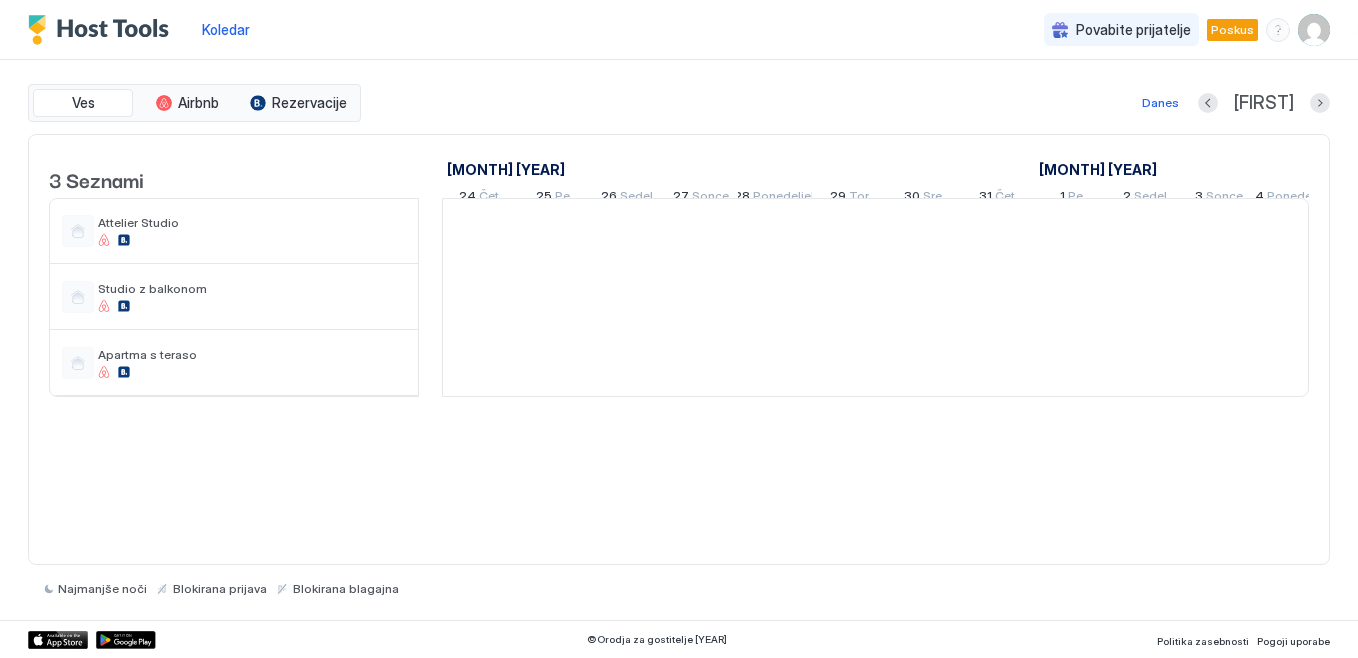 scroll, scrollTop: 0, scrollLeft: 1111, axis: horizontal 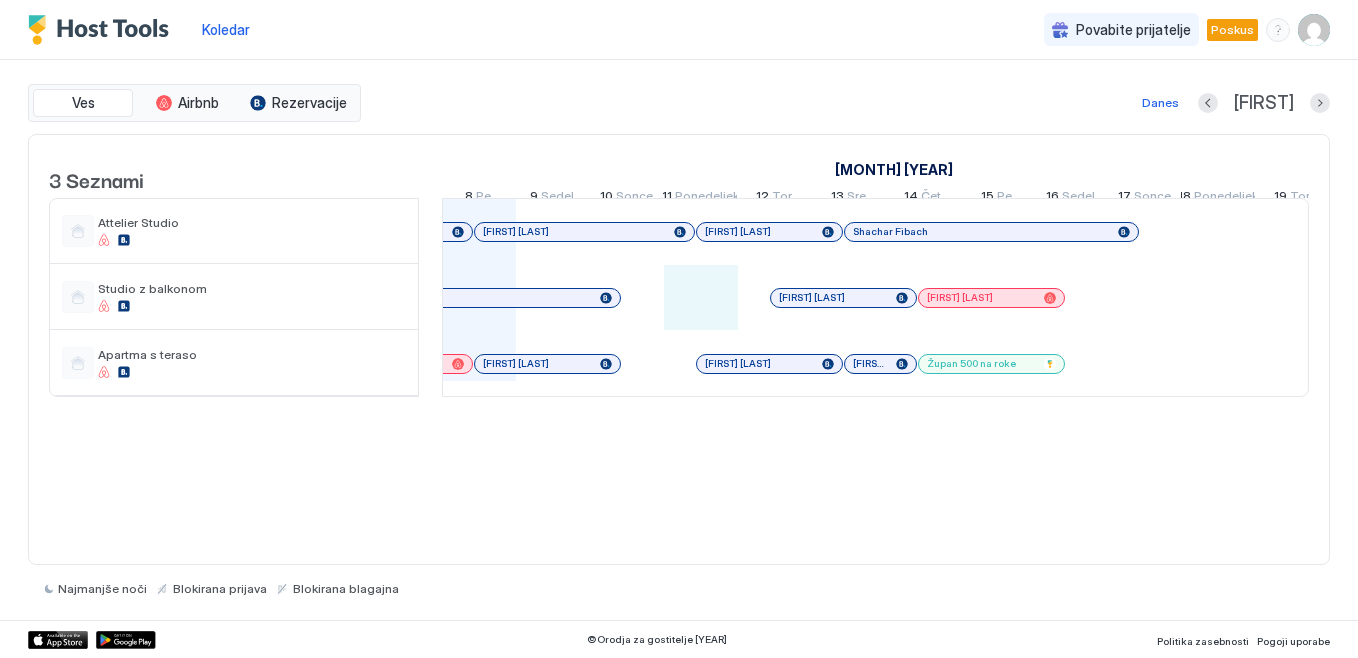 drag, startPoint x: 665, startPoint y: 326, endPoint x: 732, endPoint y: 314, distance: 68.06615 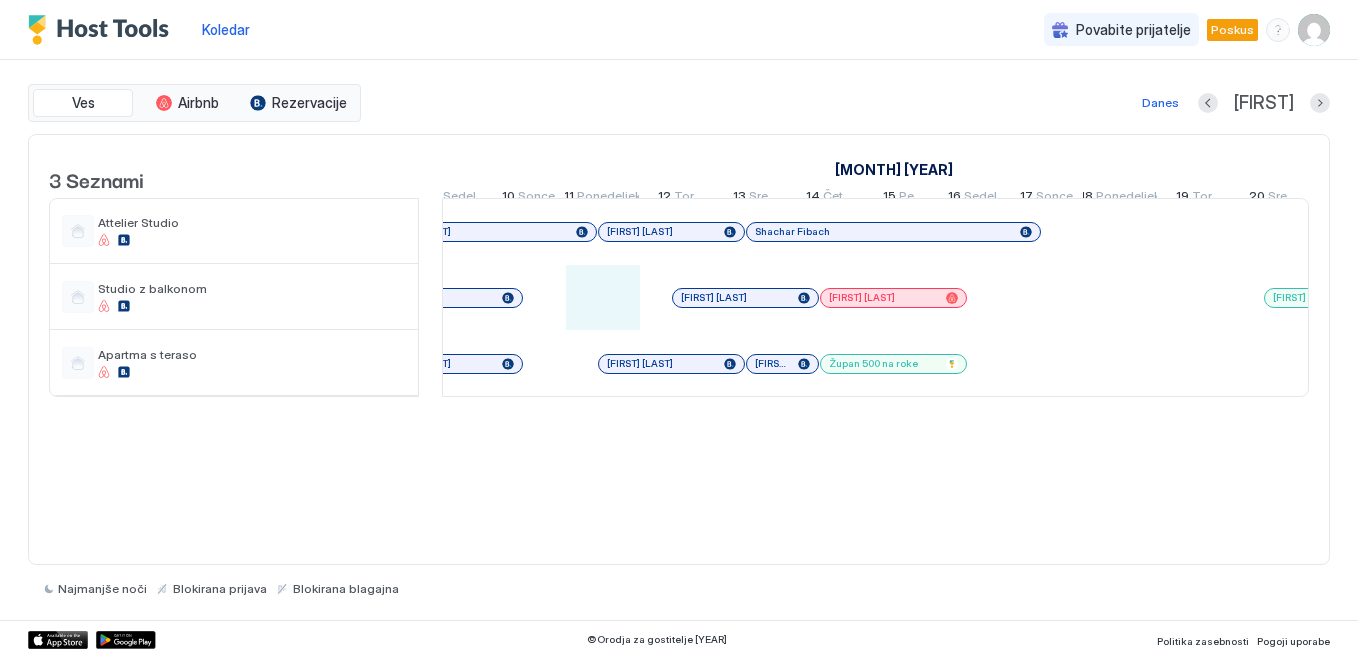 scroll, scrollTop: 0, scrollLeft: 1313, axis: horizontal 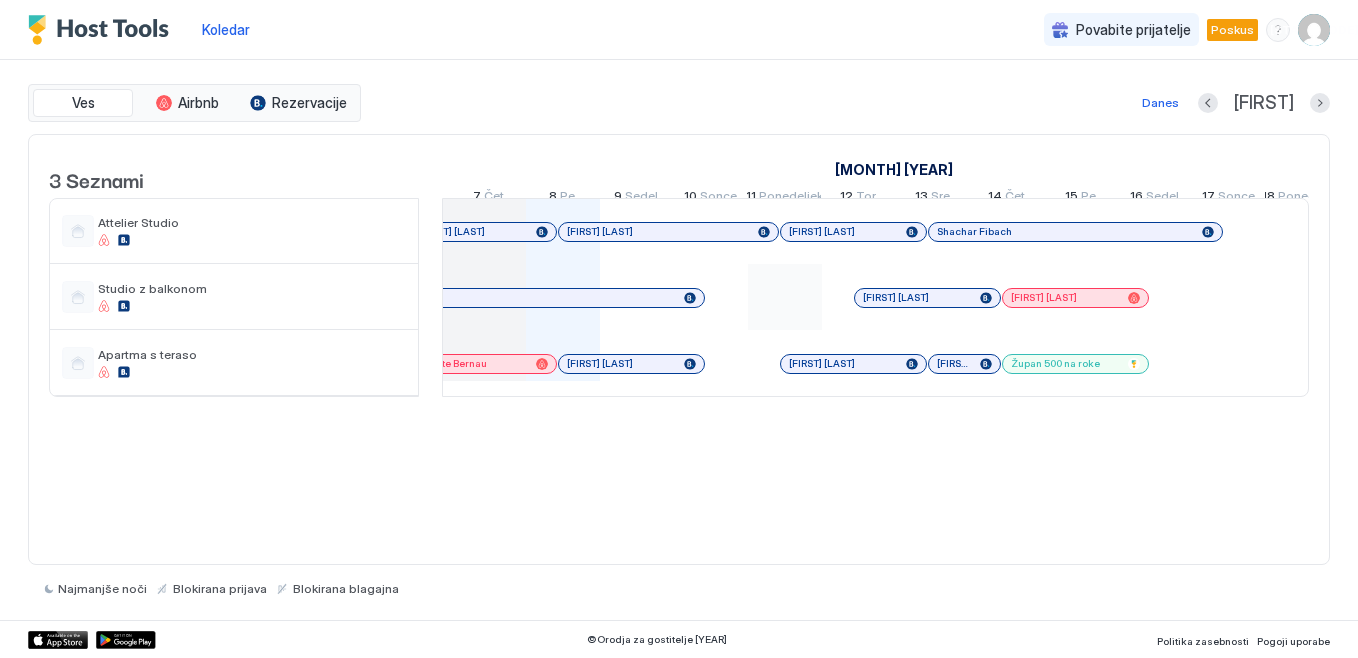 drag, startPoint x: 639, startPoint y: 317, endPoint x: 748, endPoint y: 333, distance: 110.16805 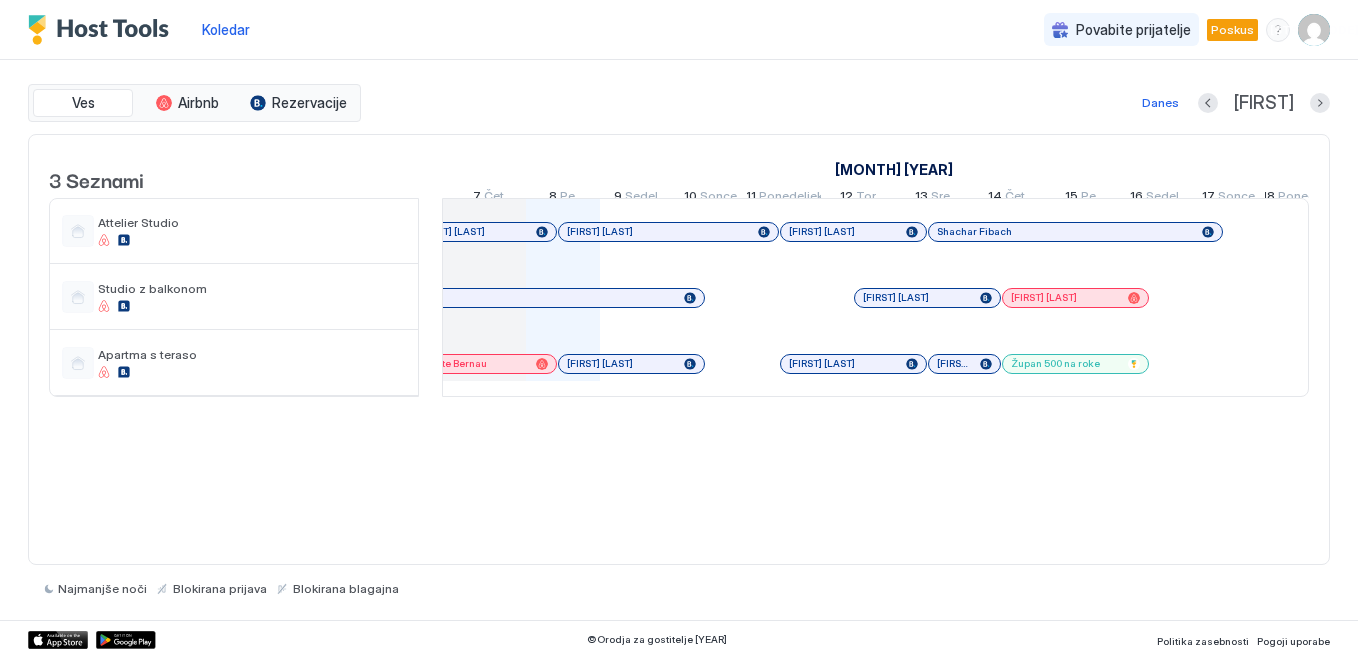 scroll, scrollTop: 0, scrollLeft: 2311, axis: horizontal 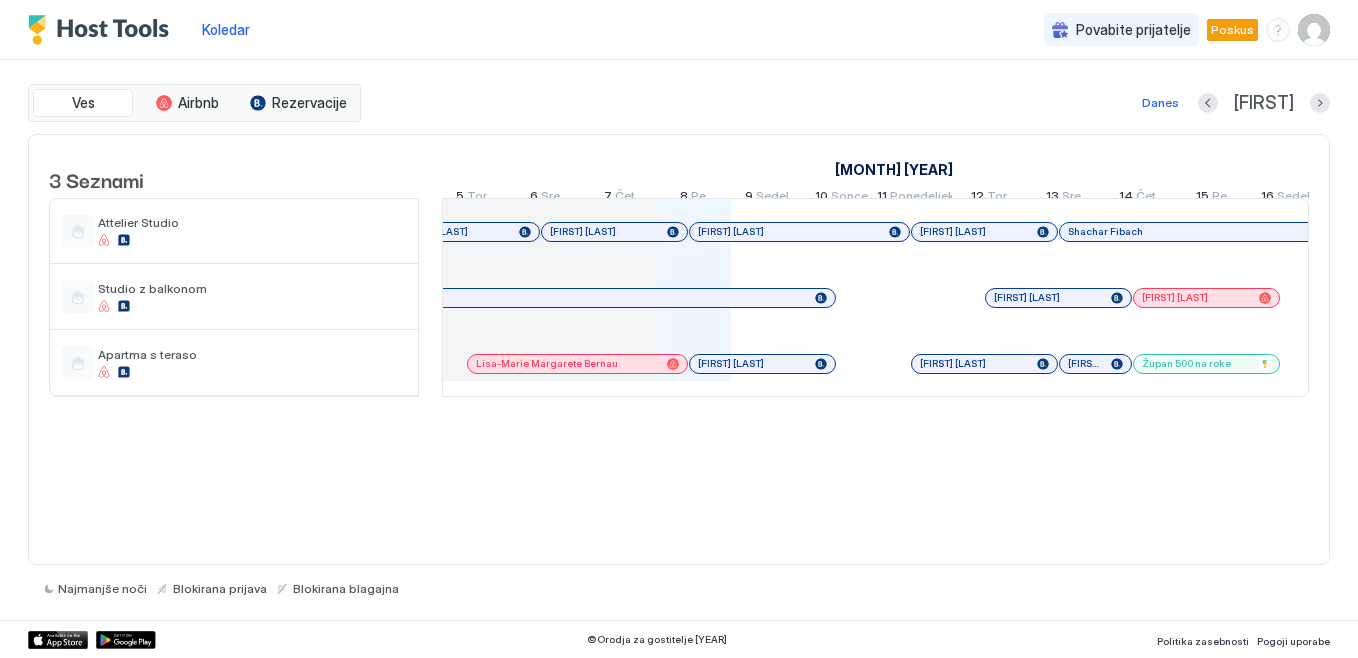 click at bounding box center (1314, 30) 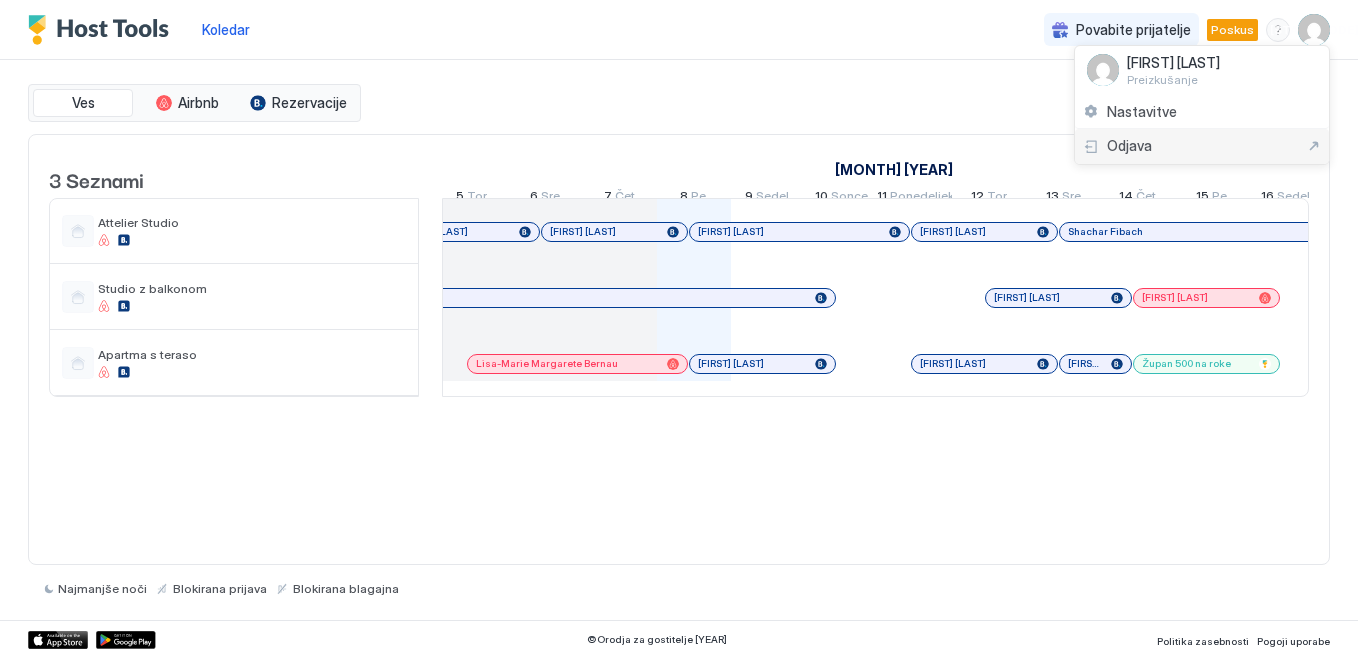 click on "Odjava" at bounding box center [1129, 146] 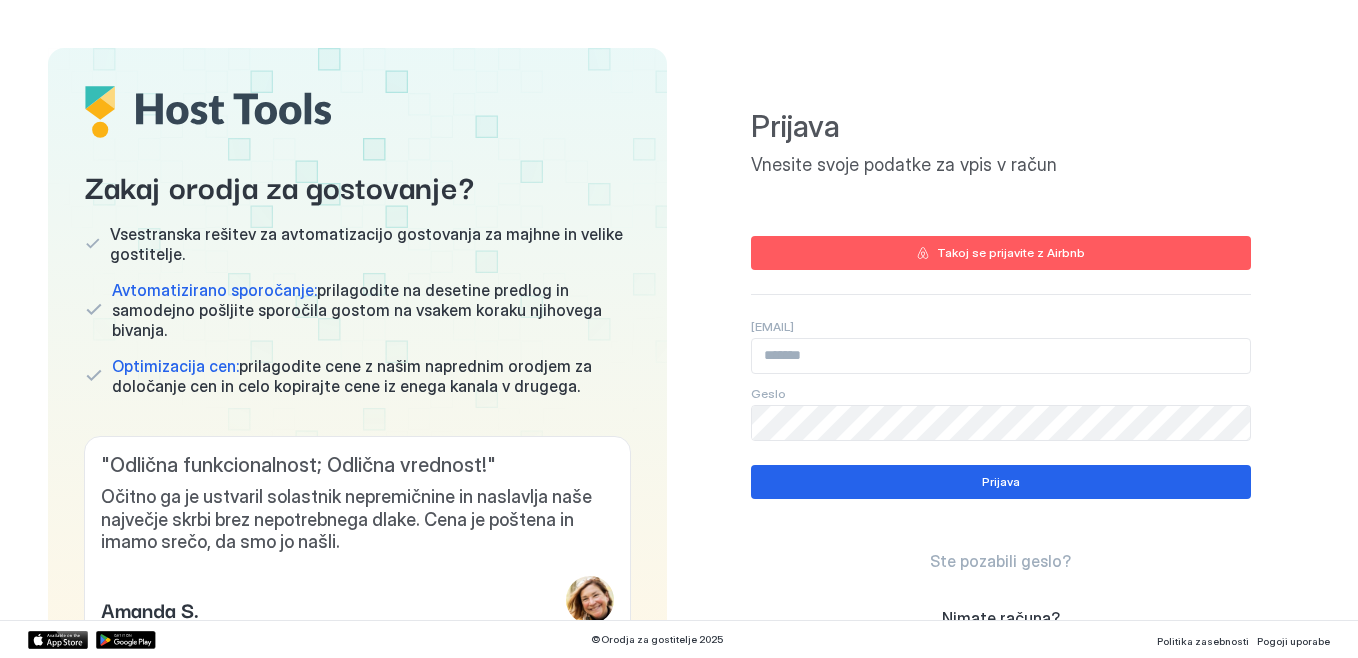 scroll, scrollTop: 0, scrollLeft: 0, axis: both 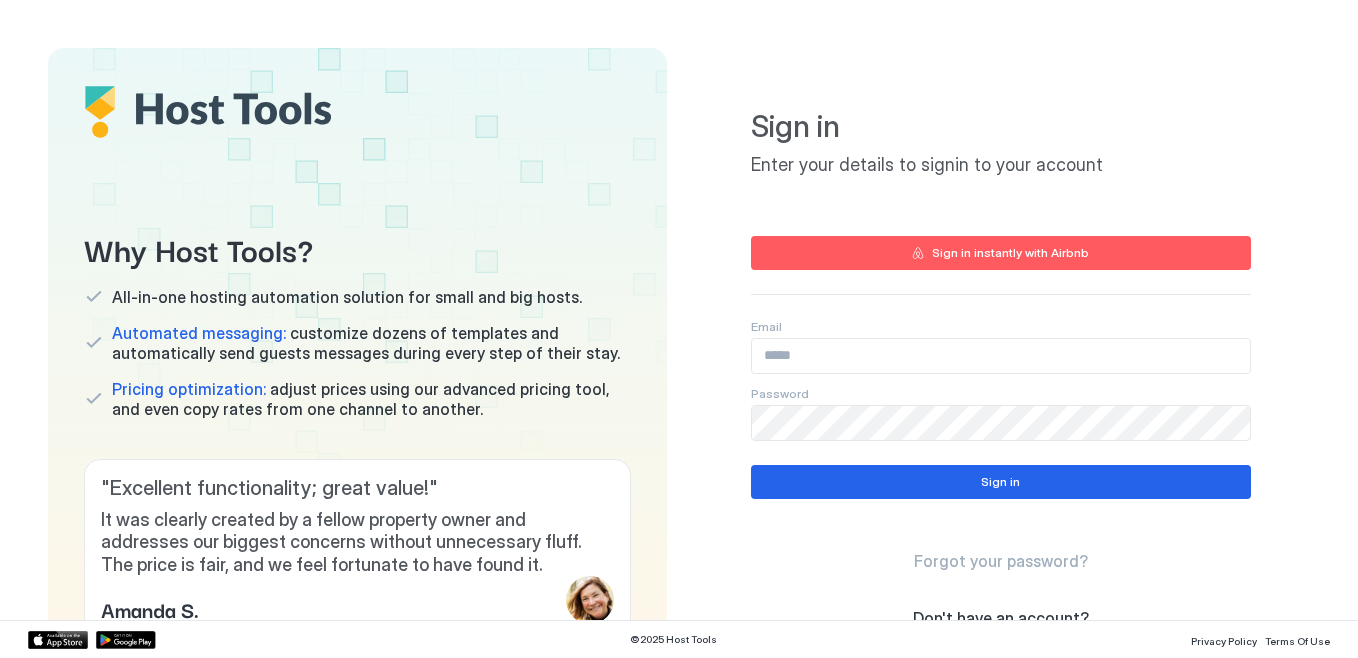 type on "**********" 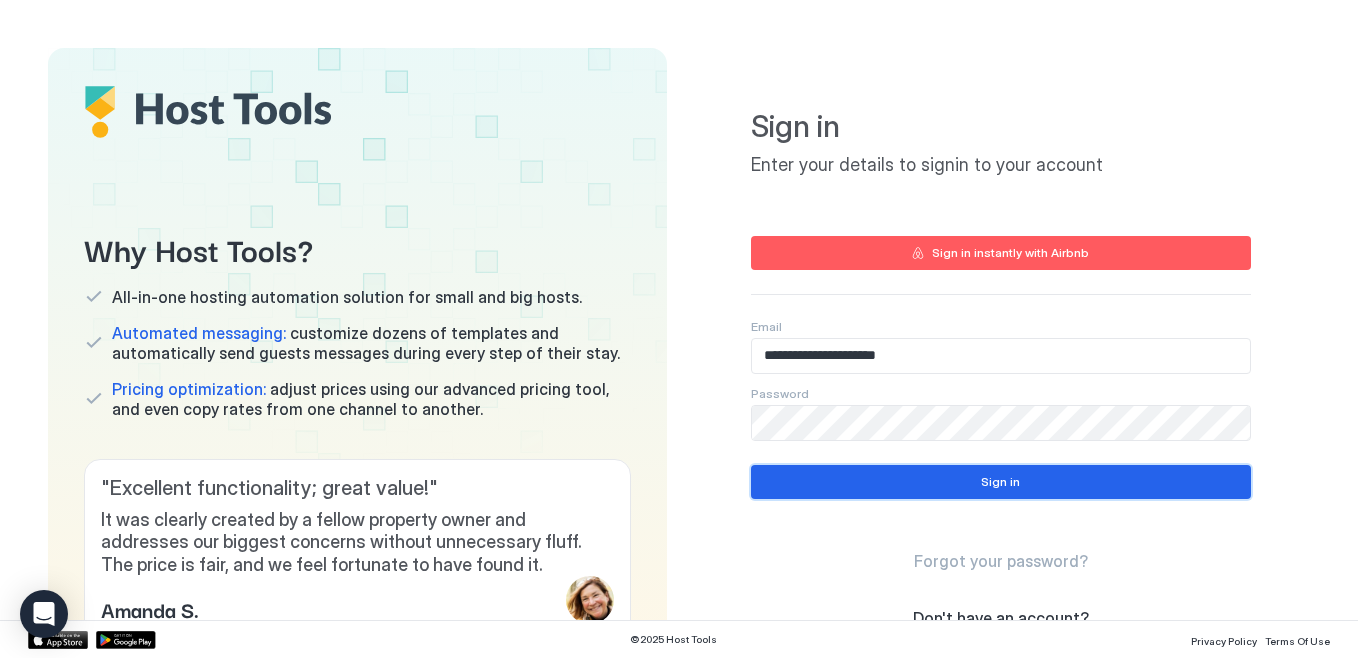 click on "Sign in" at bounding box center (1001, 482) 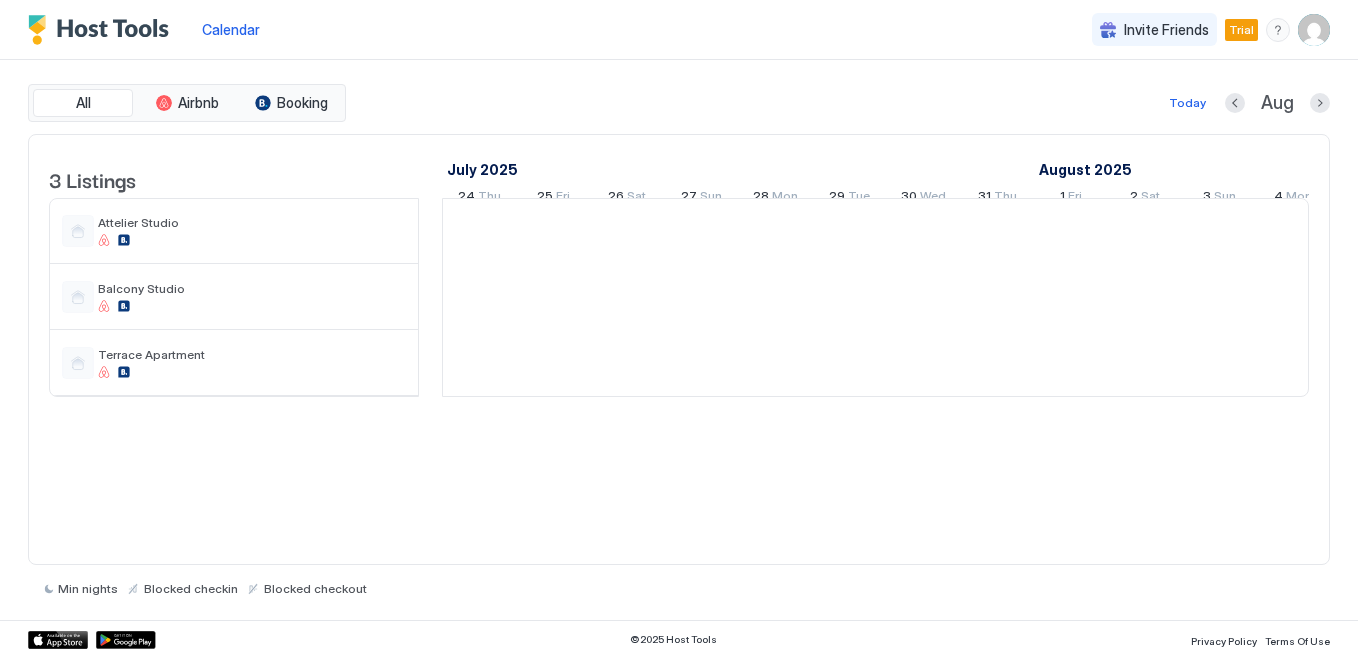 scroll, scrollTop: 0, scrollLeft: 1111, axis: horizontal 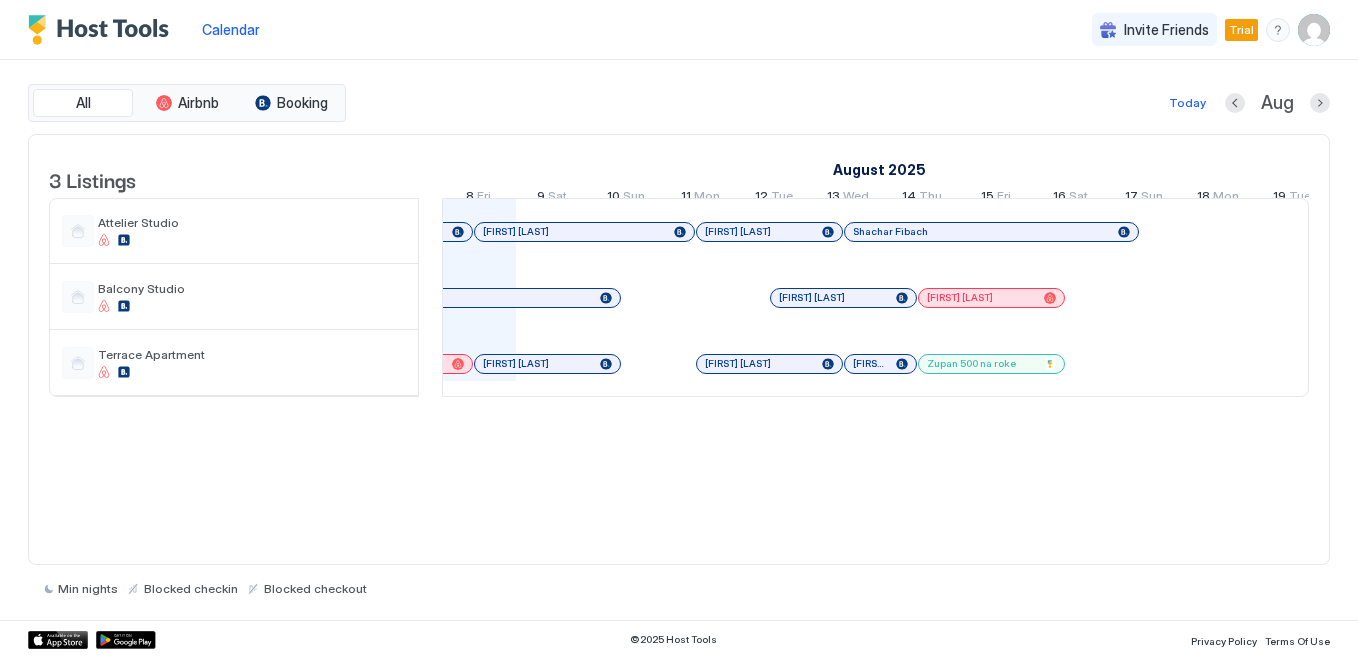 click at bounding box center (1314, 30) 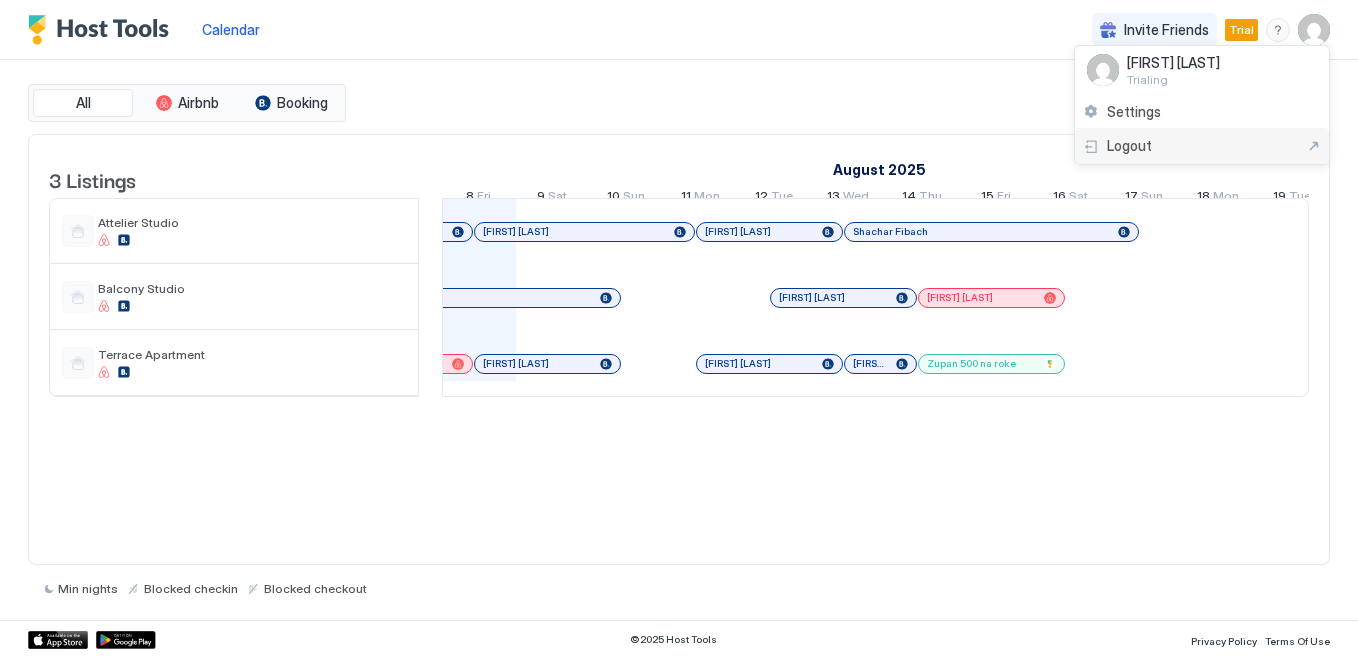 click on "Logout" at bounding box center [1202, 146] 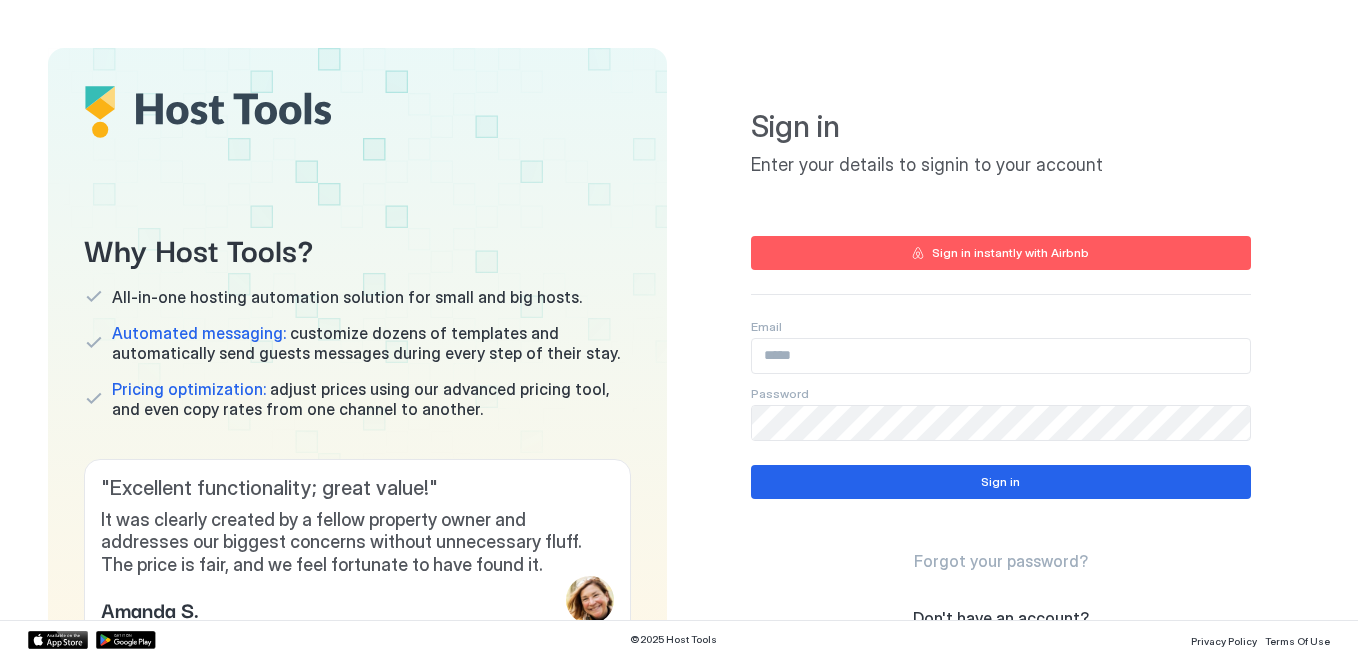 scroll, scrollTop: 0, scrollLeft: 0, axis: both 